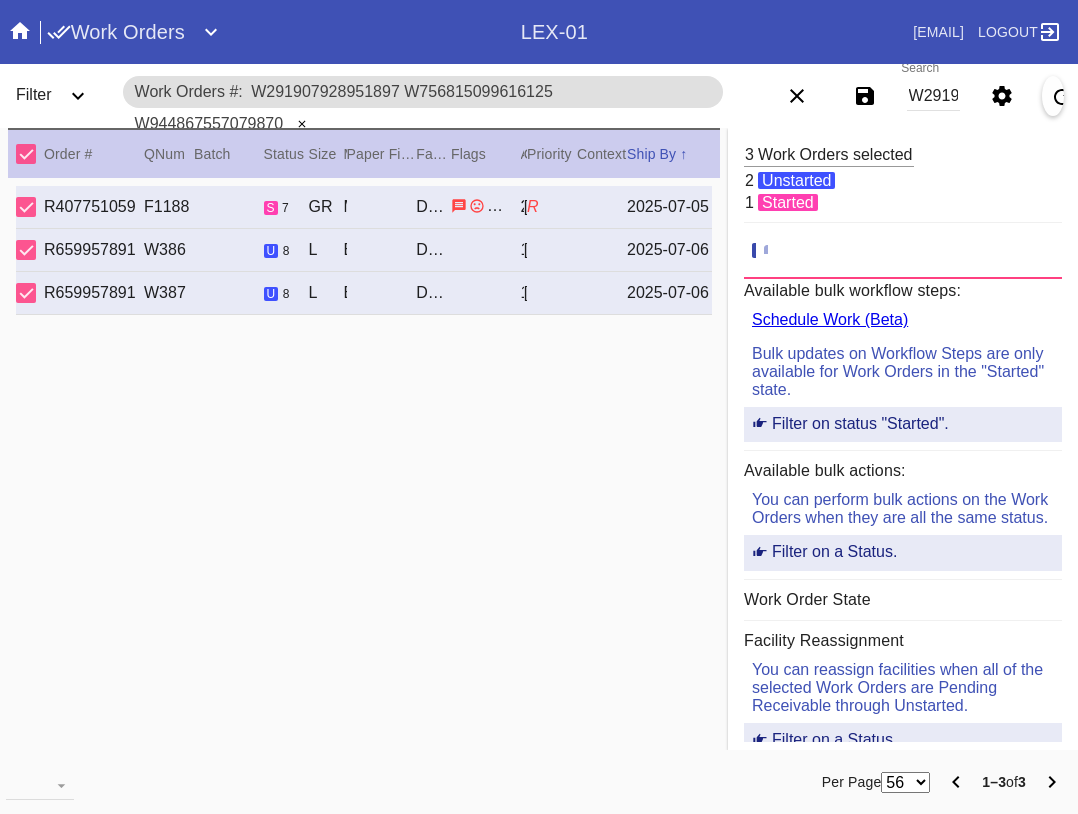 scroll, scrollTop: 0, scrollLeft: 0, axis: both 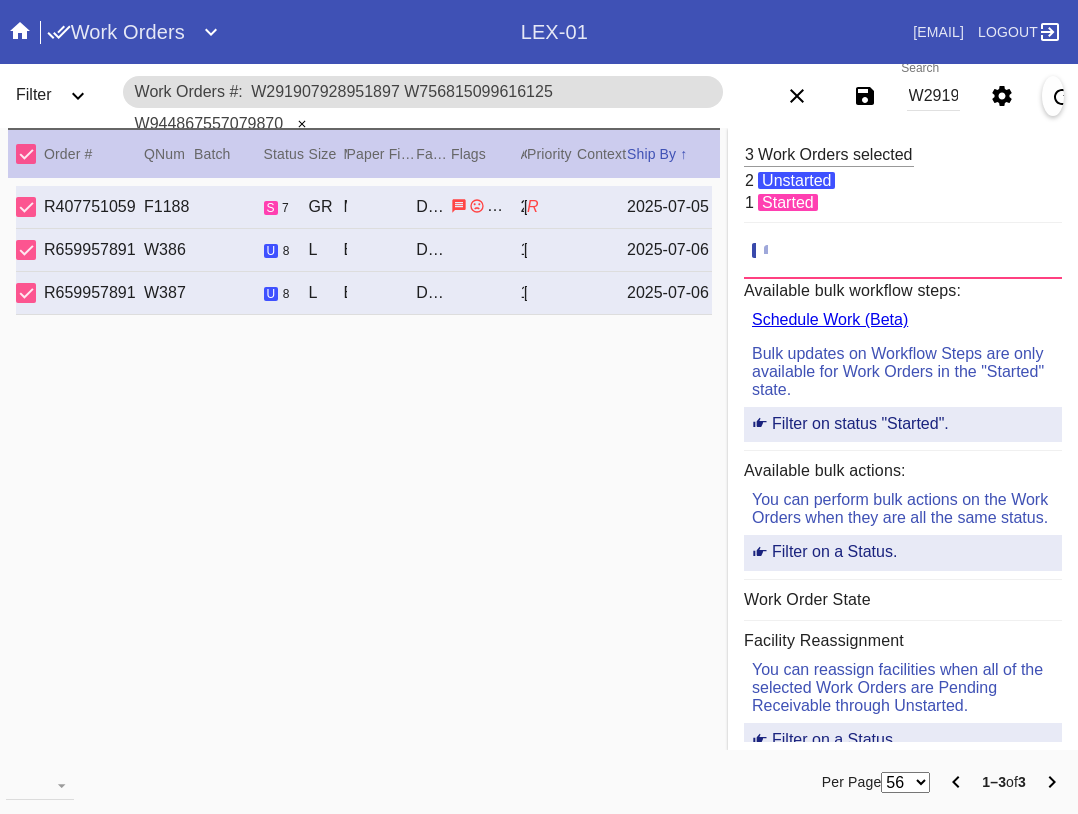 click on "W291907928951897 W756815099616125 W944867557079870" at bounding box center [933, 96] 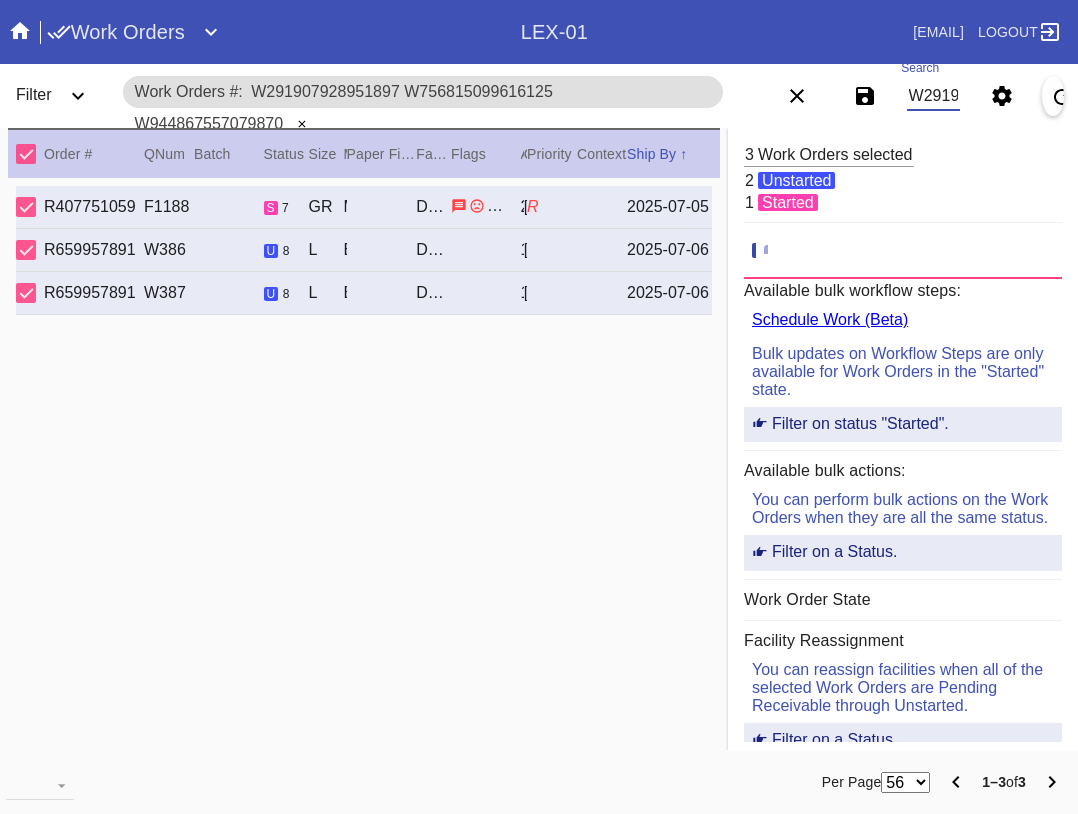click on "W291907928951897 W756815099616125 W944867557079870" at bounding box center (933, 96) 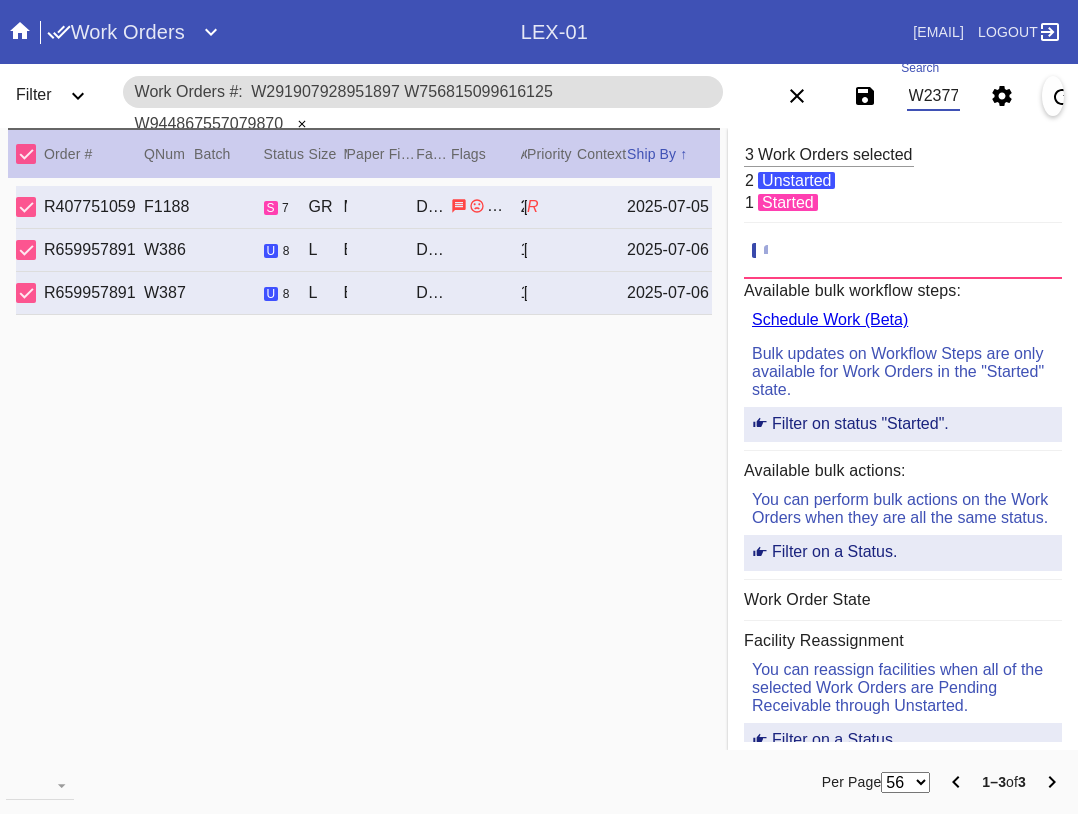 scroll, scrollTop: 0, scrollLeft: 99, axis: horizontal 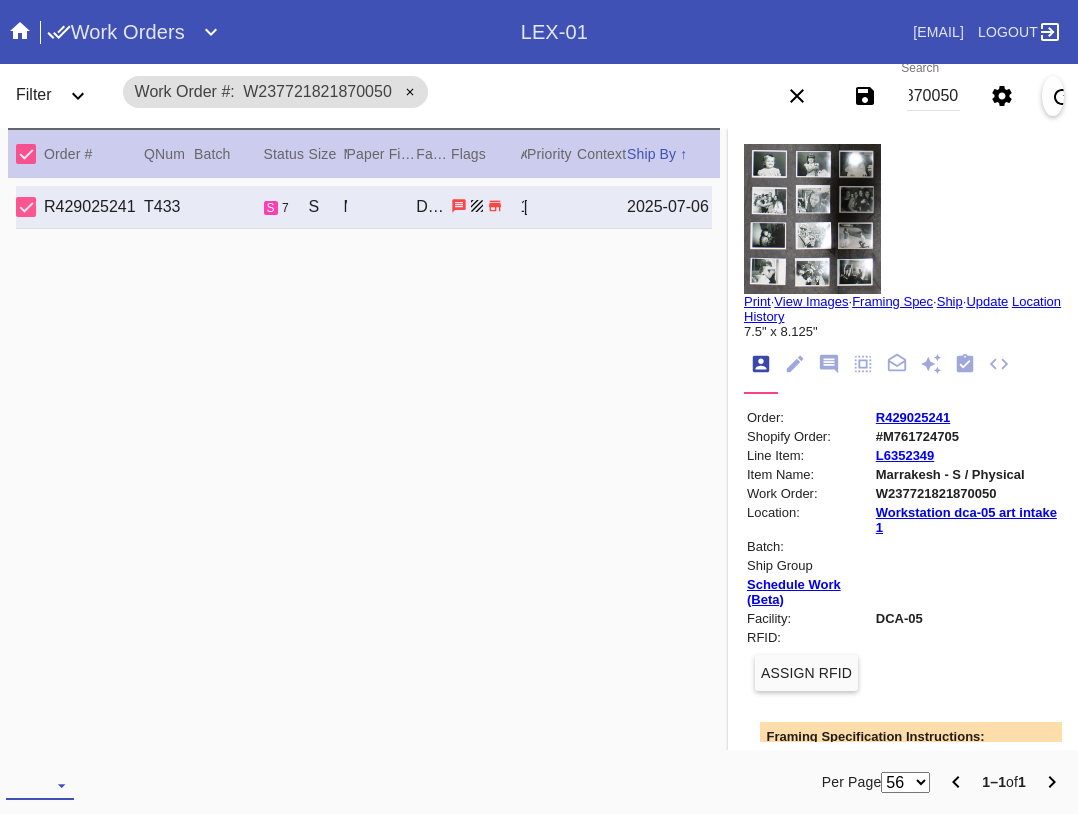 click at bounding box center (40, 785) 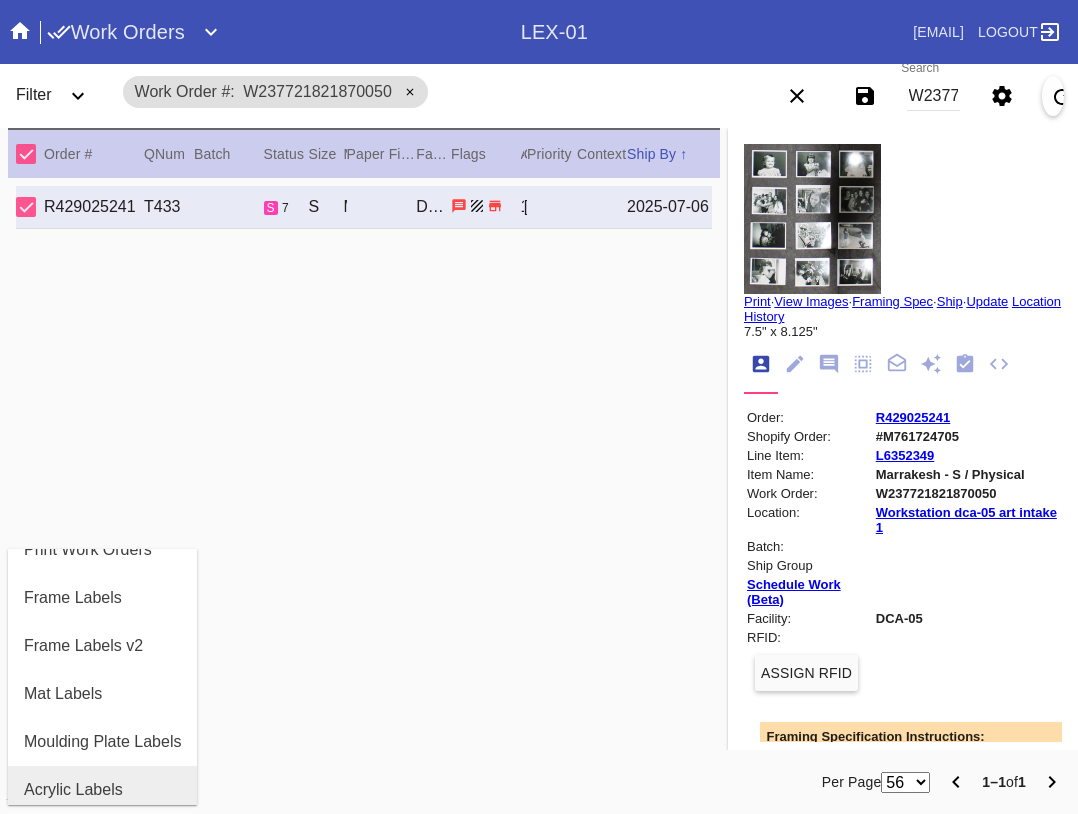 scroll, scrollTop: 200, scrollLeft: 0, axis: vertical 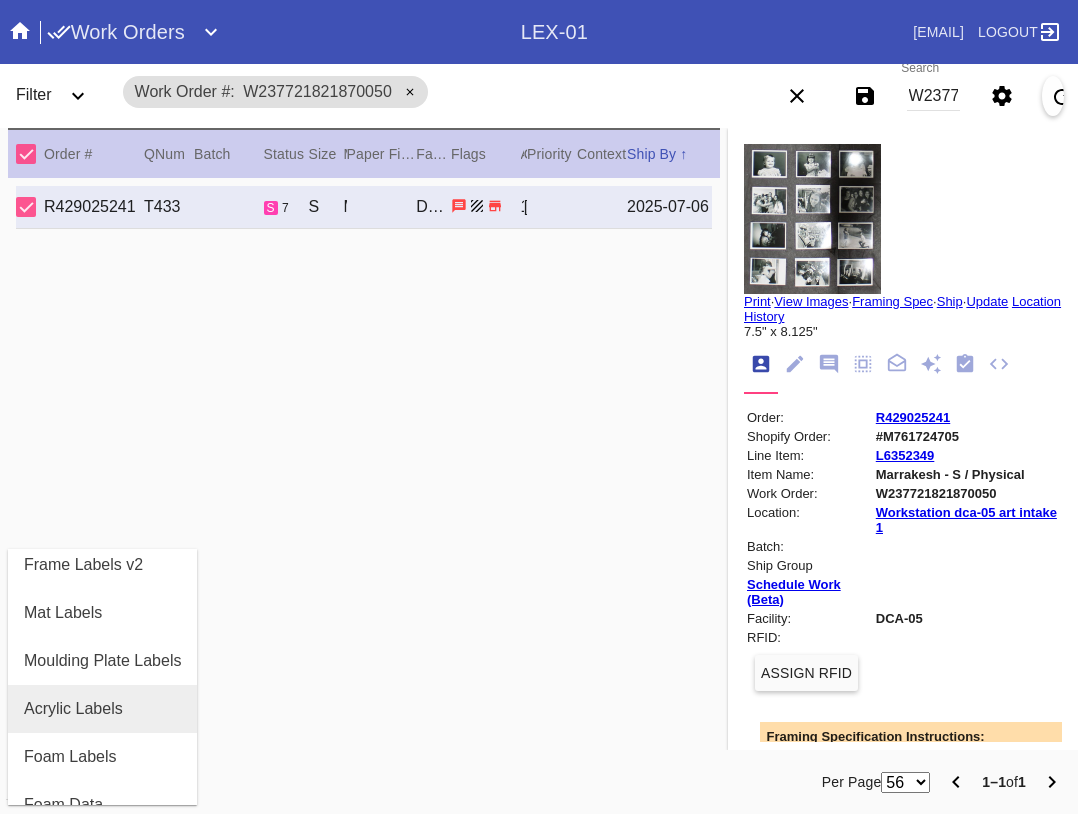 click on "Acrylic Labels" at bounding box center (102, 709) 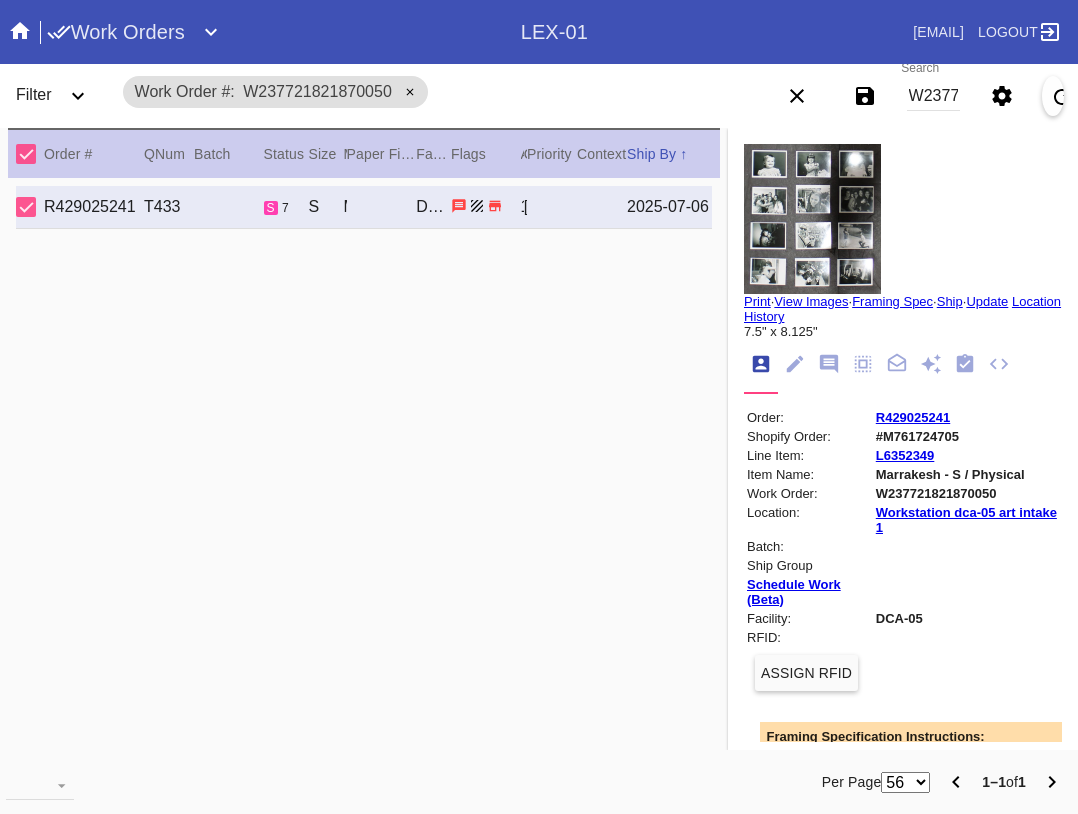 click on "W237721821870050" at bounding box center [933, 96] 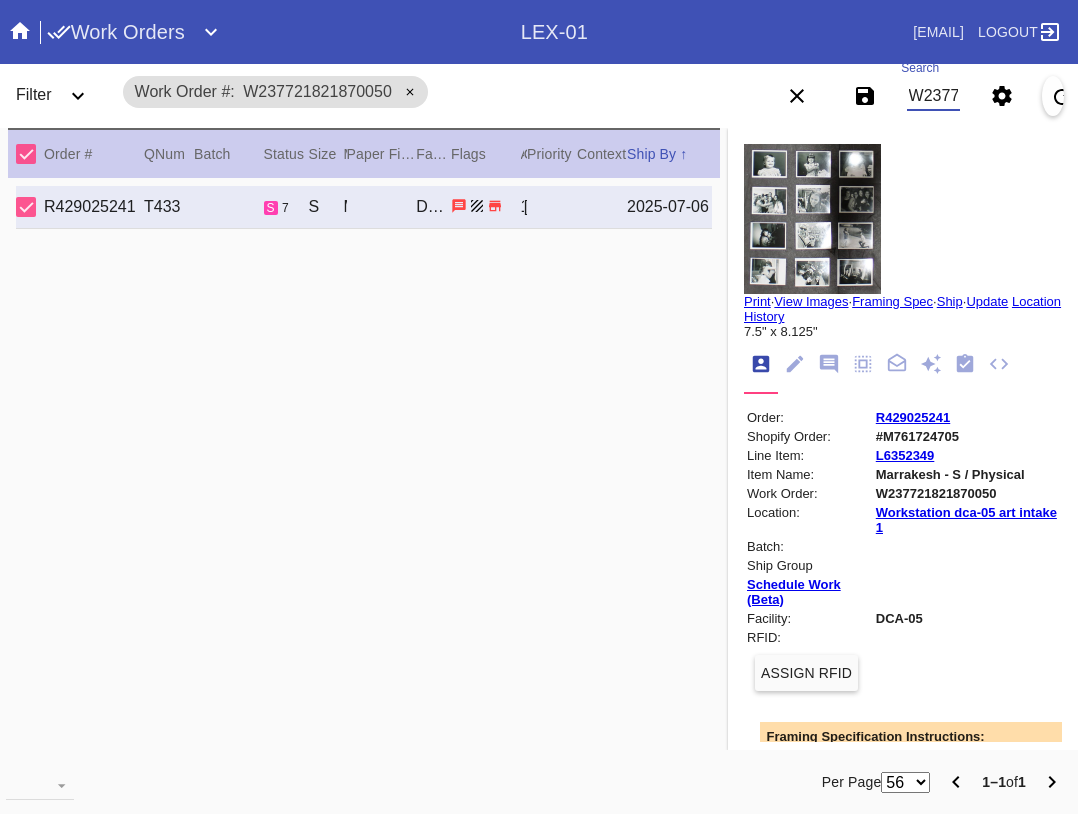 click on "W237721821870050" at bounding box center (933, 96) 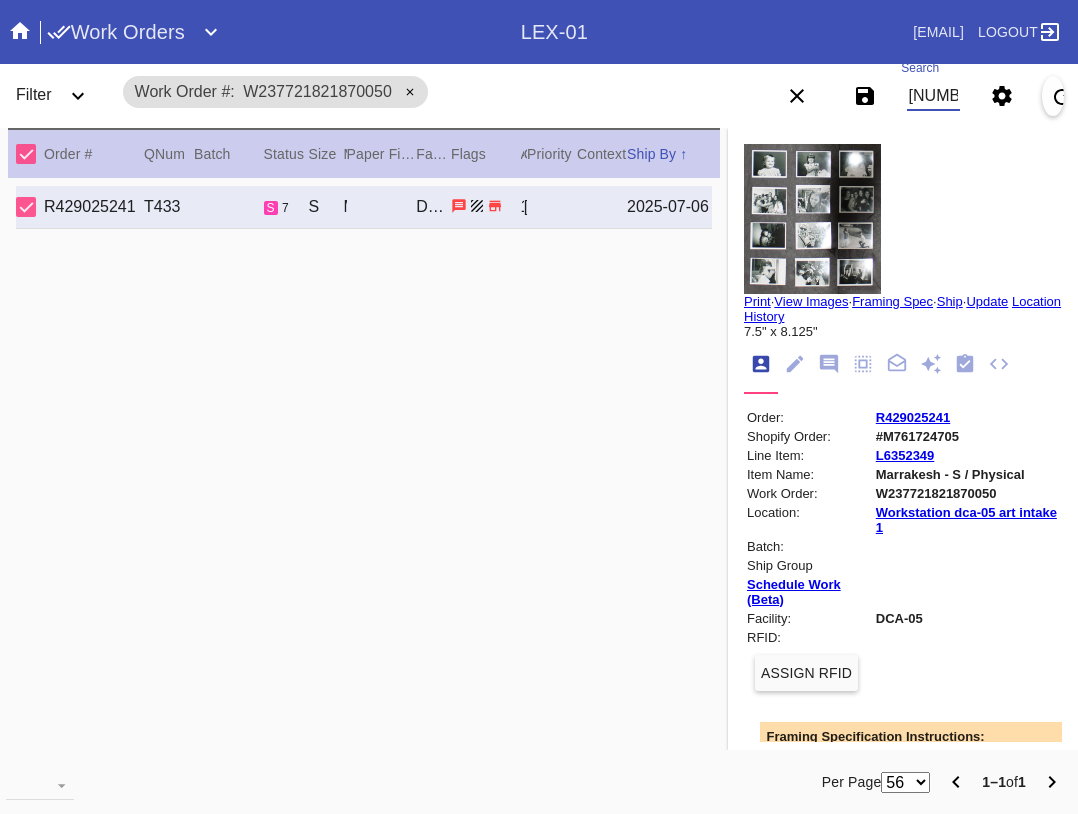 scroll, scrollTop: 0, scrollLeft: 1016, axis: horizontal 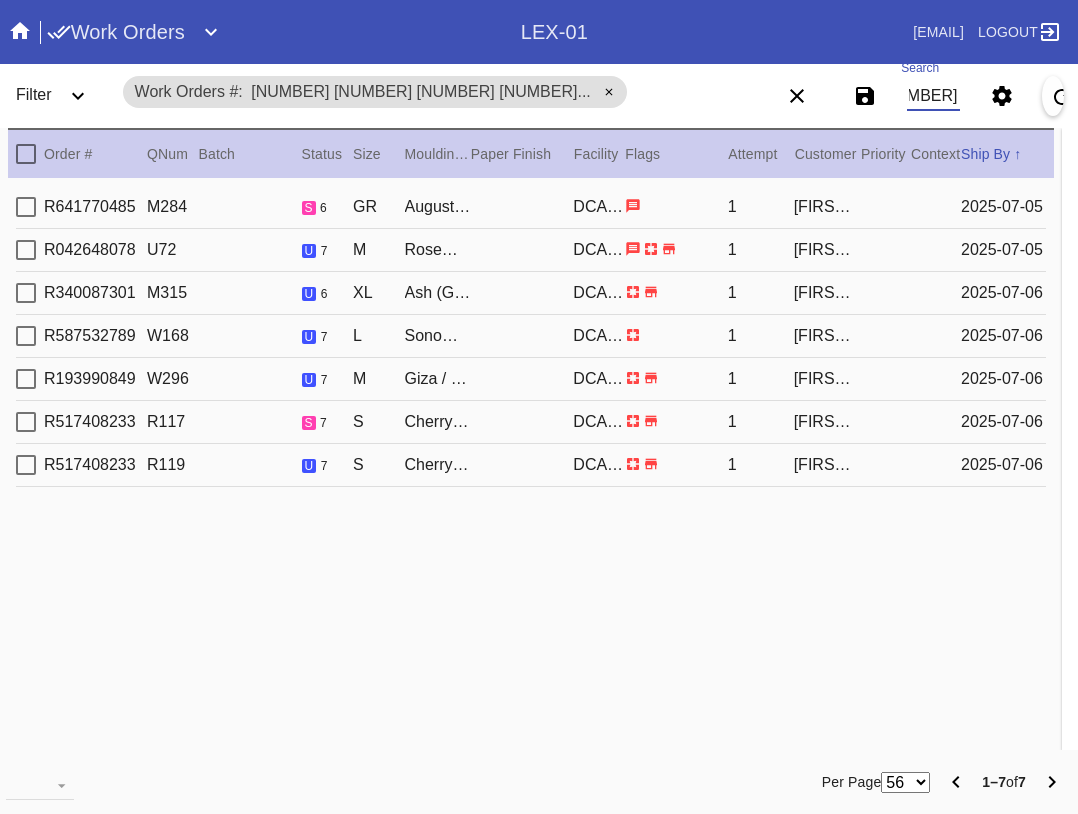 click at bounding box center (26, 154) 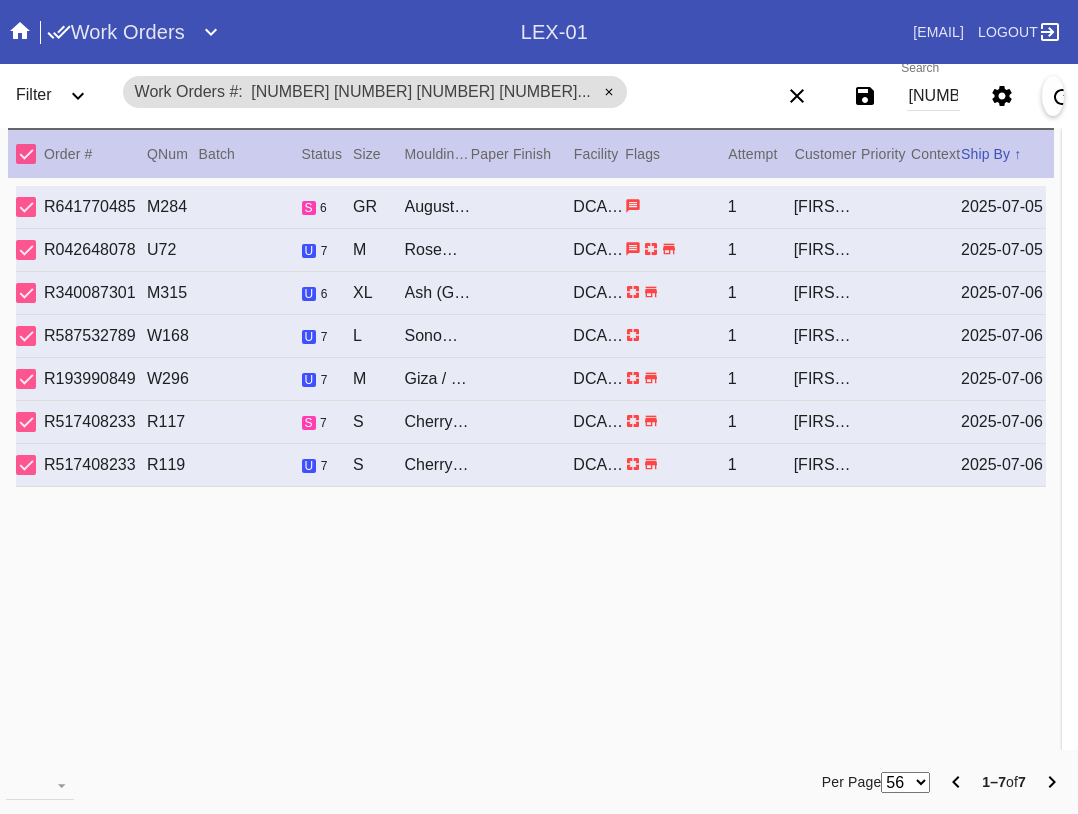 click at bounding box center [161, 782] 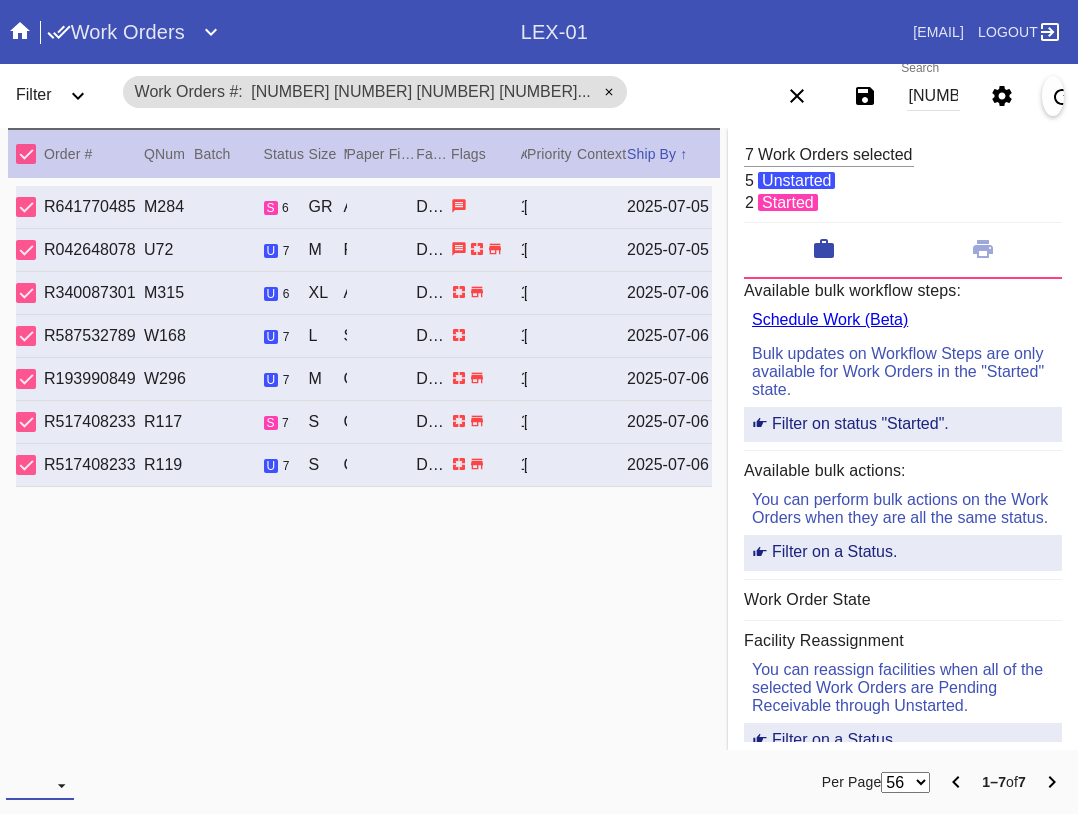 click at bounding box center [40, 785] 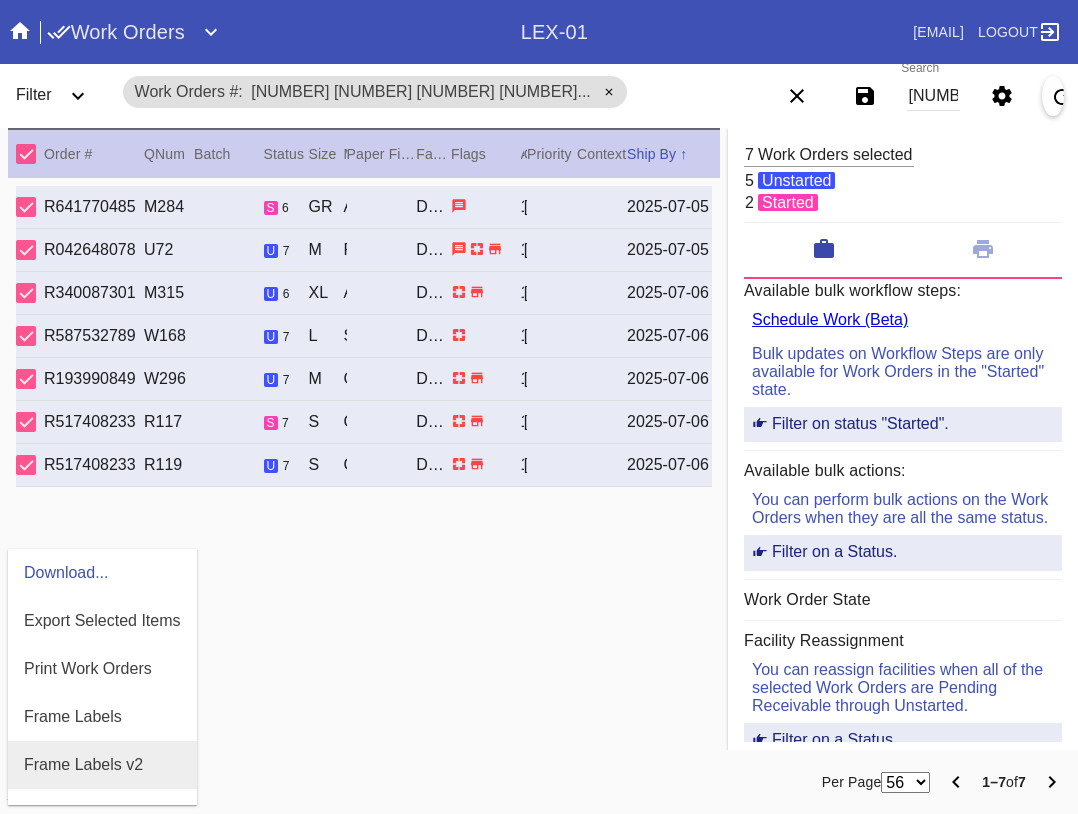 scroll, scrollTop: 100, scrollLeft: 0, axis: vertical 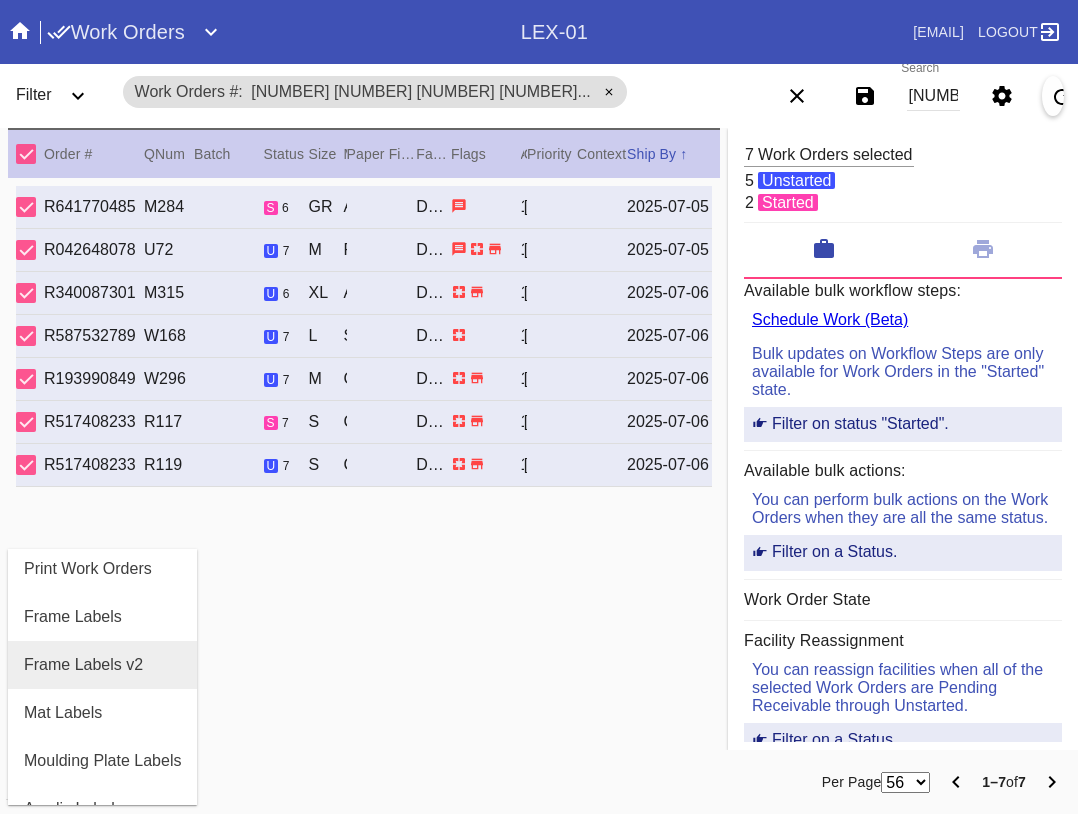 click on "Frame Labels v2" at bounding box center (102, 665) 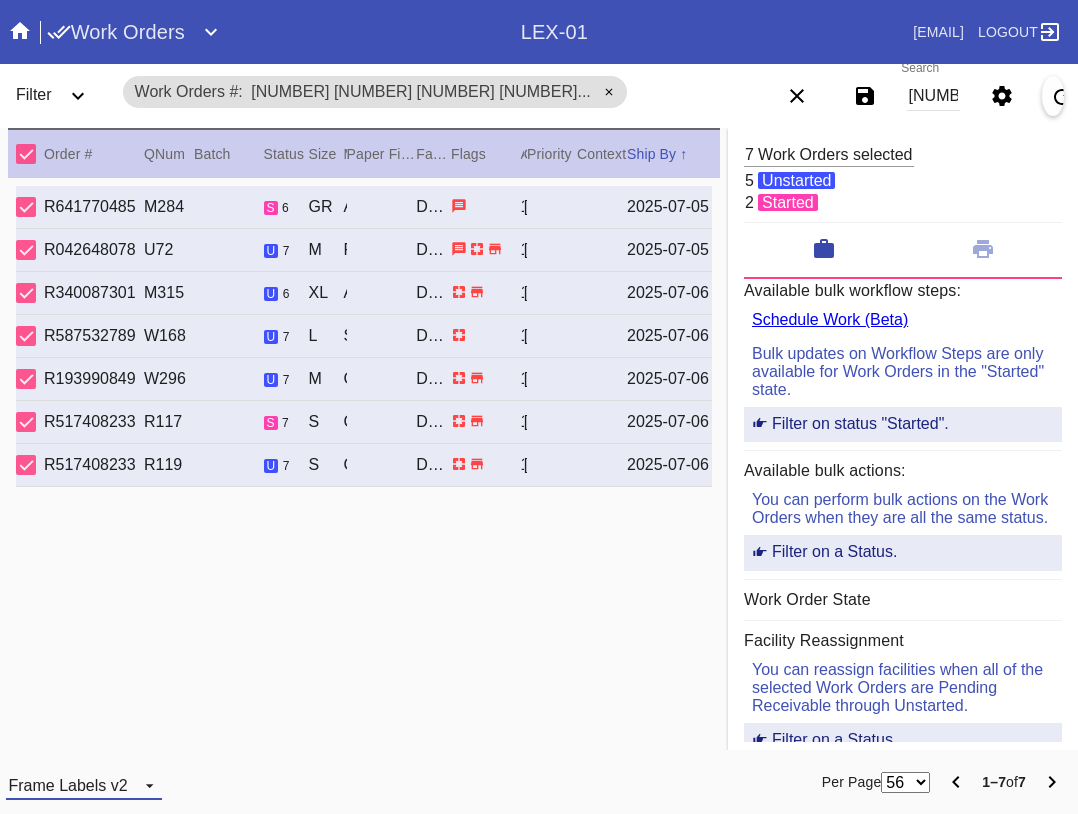 click on "Frame Labels v2" at bounding box center [67, 785] 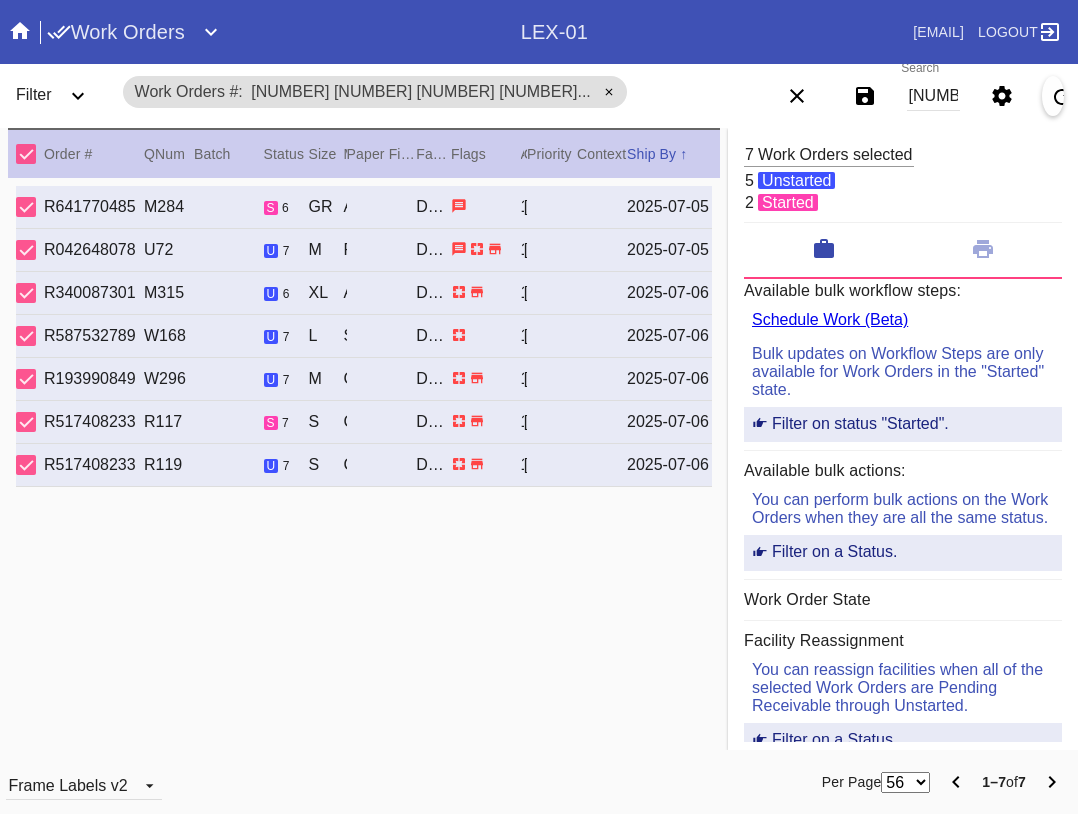 scroll, scrollTop: 0, scrollLeft: 0, axis: both 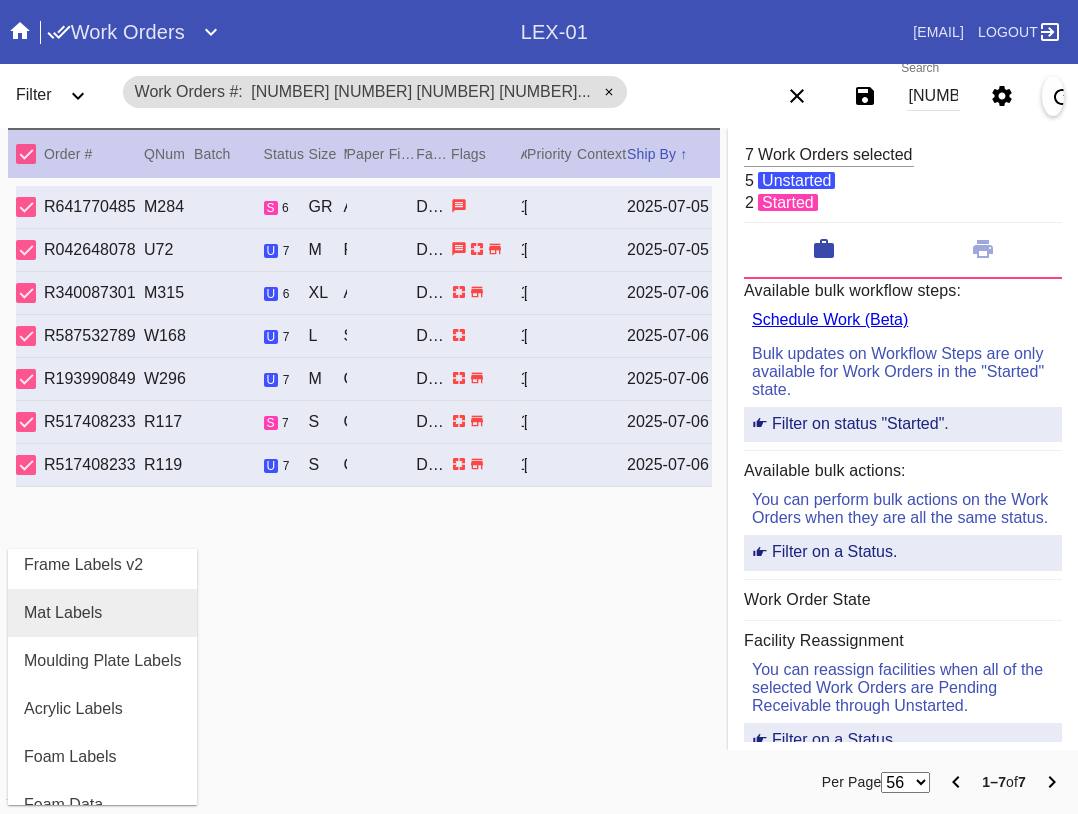 click on "Mat Labels" at bounding box center [63, 613] 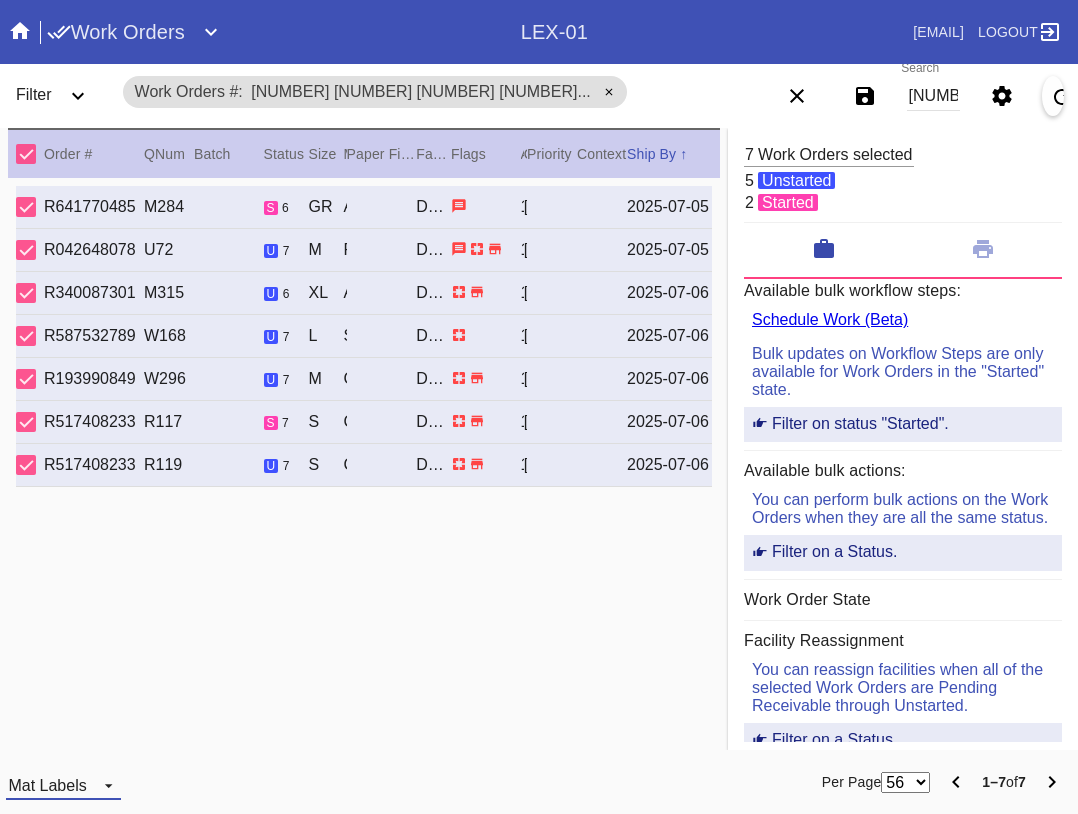 click on "Mat Labels" at bounding box center (47, 785) 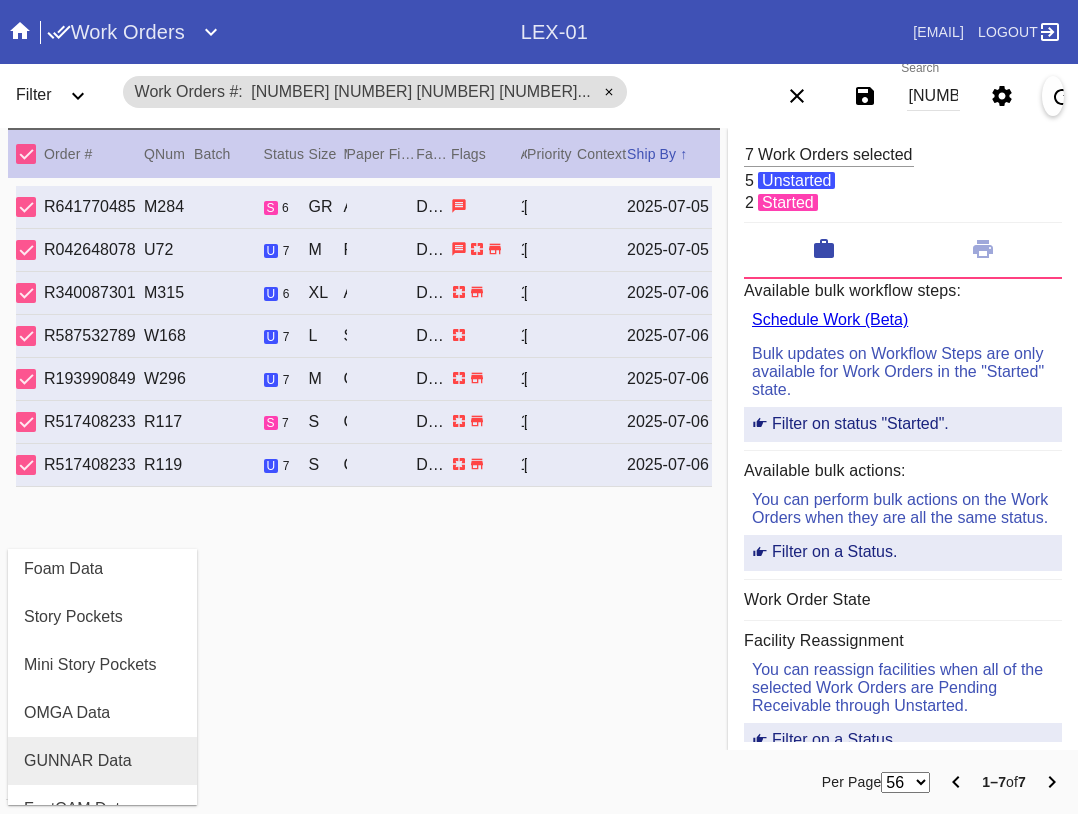 scroll, scrollTop: 464, scrollLeft: 0, axis: vertical 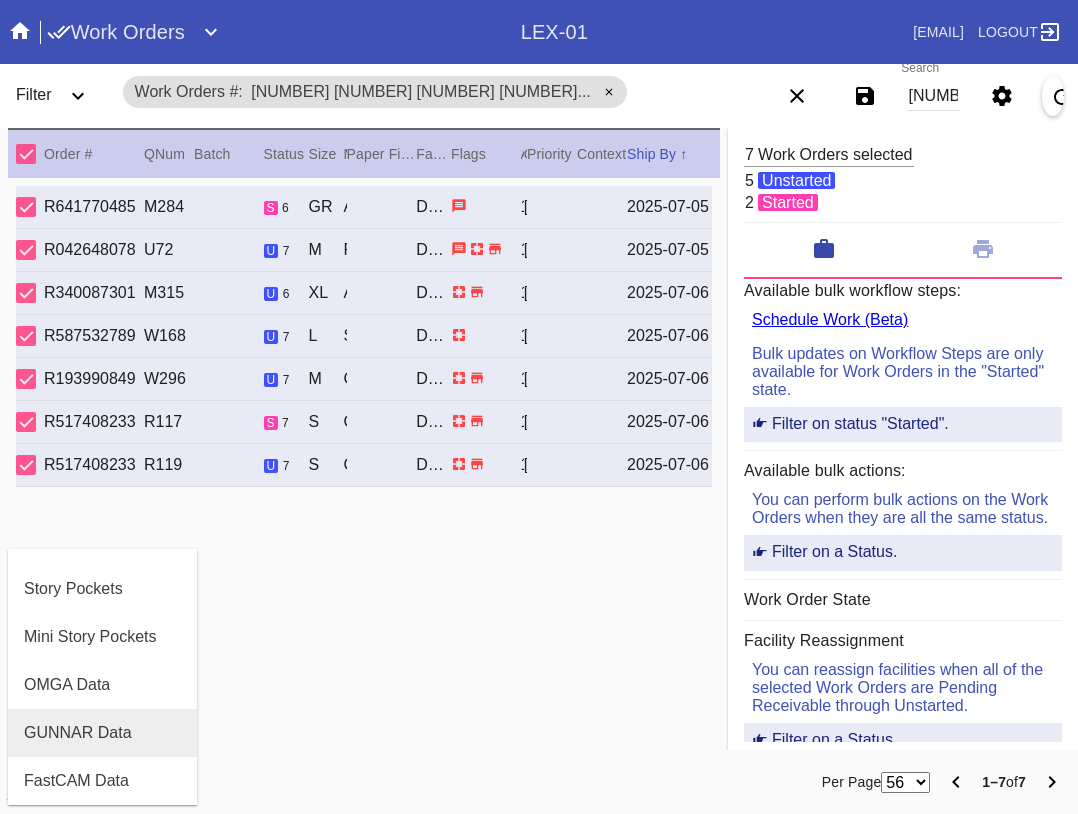click on "GUNNAR Data" at bounding box center (78, 733) 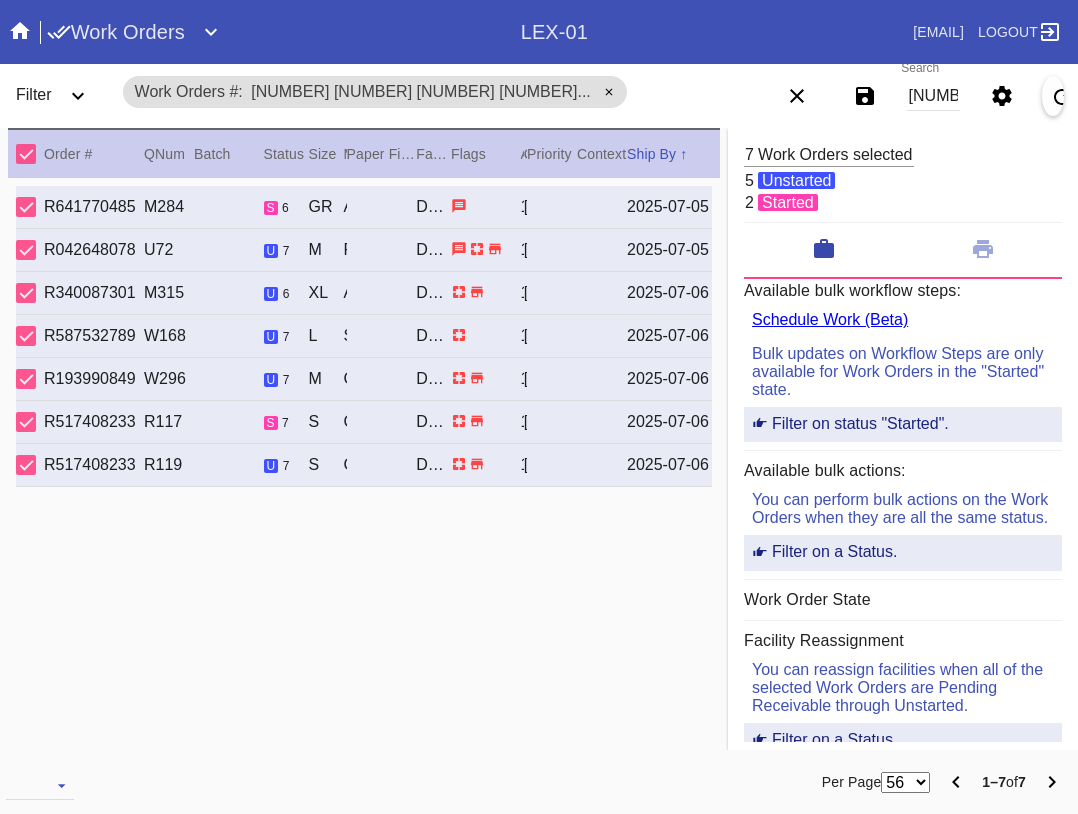 click on "[NUMBER] [NUMBER] [NUMBER] [NUMBER] [NUMBER] [NUMBER] [NUMBER] [NUMBER]" at bounding box center [933, 96] 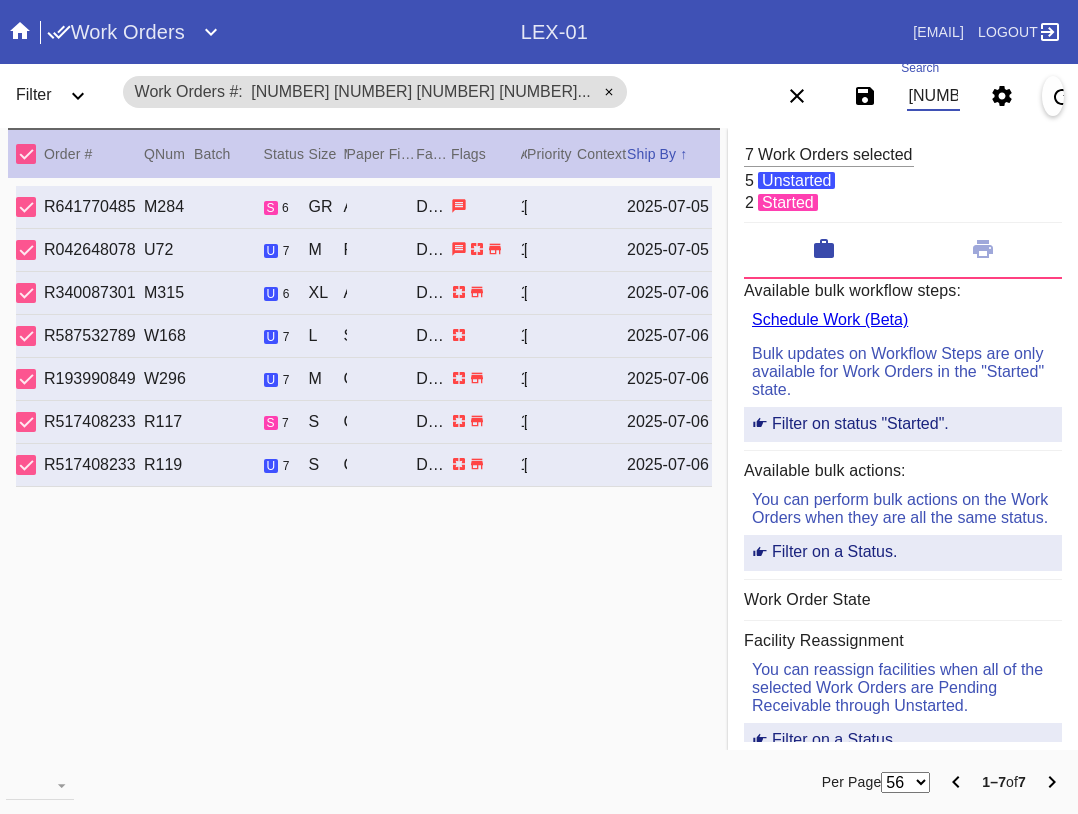 click on "[NUMBER] [NUMBER] [NUMBER] [NUMBER] [NUMBER] [NUMBER] [NUMBER] [NUMBER]" at bounding box center (933, 96) 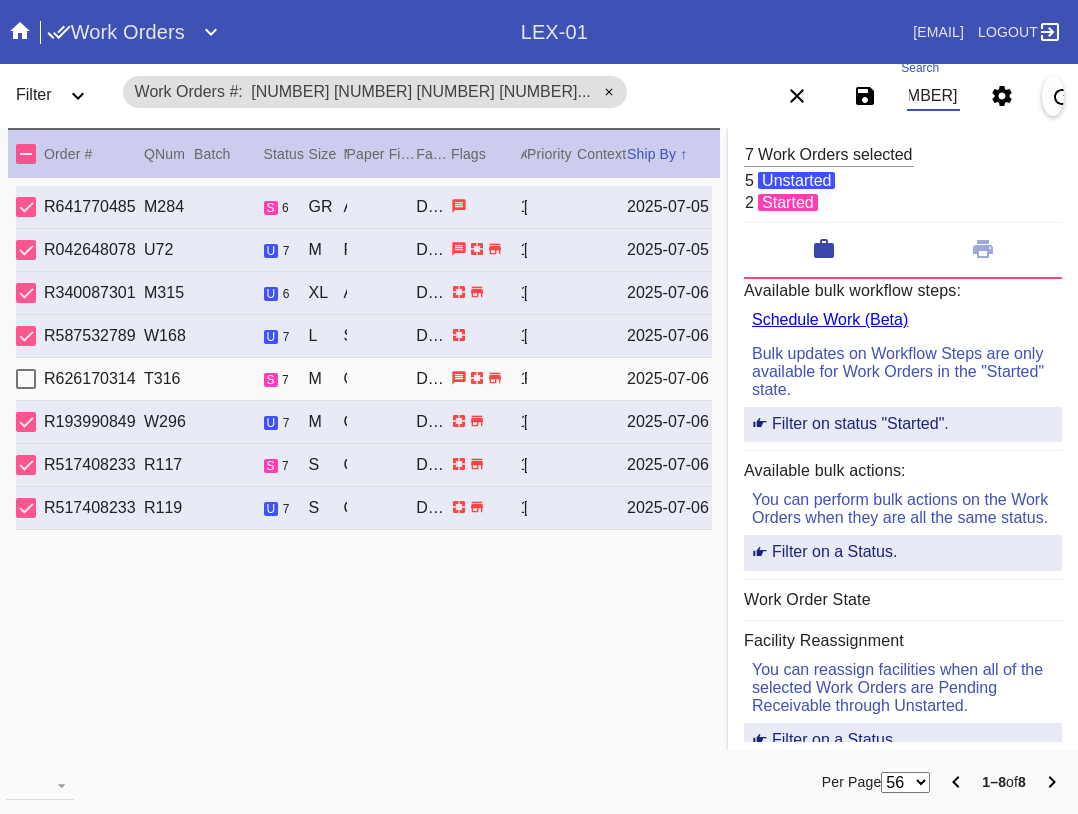 type on "[NUMBER] [NUMBER] [NUMBER] [NUMBER] [NUMBER] [NUMBER] [NUMBER] [NUMBER]" 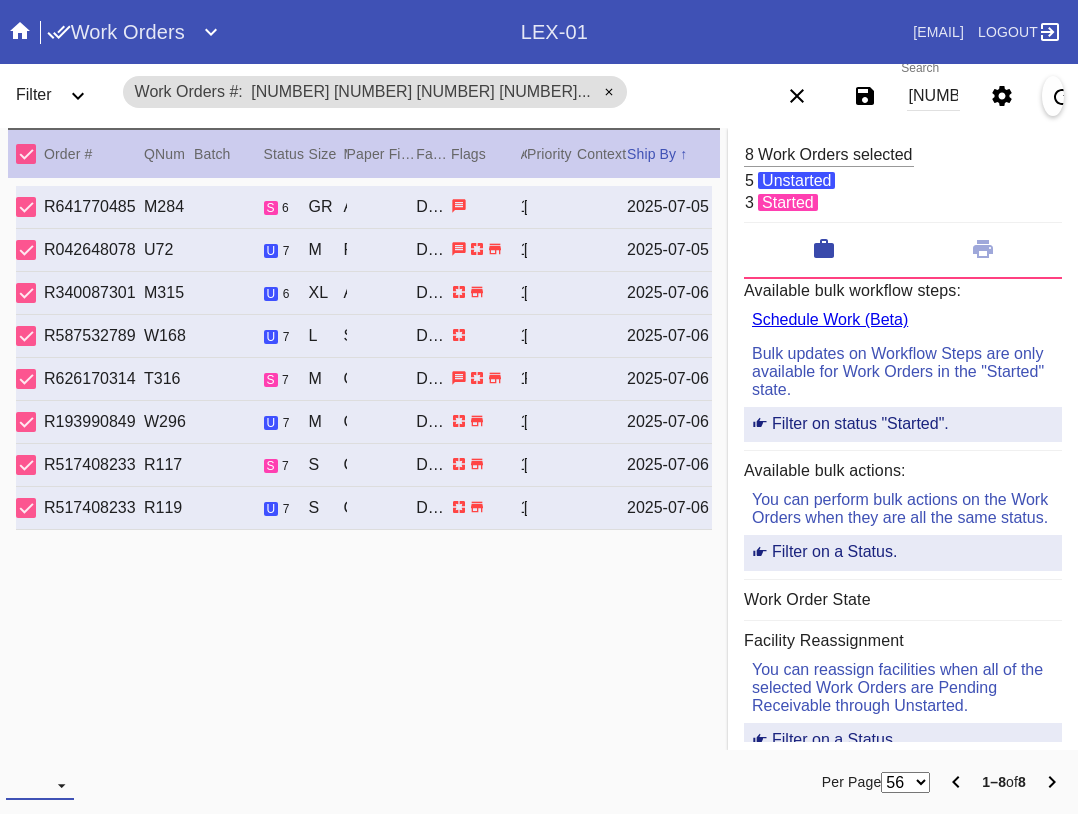 click at bounding box center (40, 785) 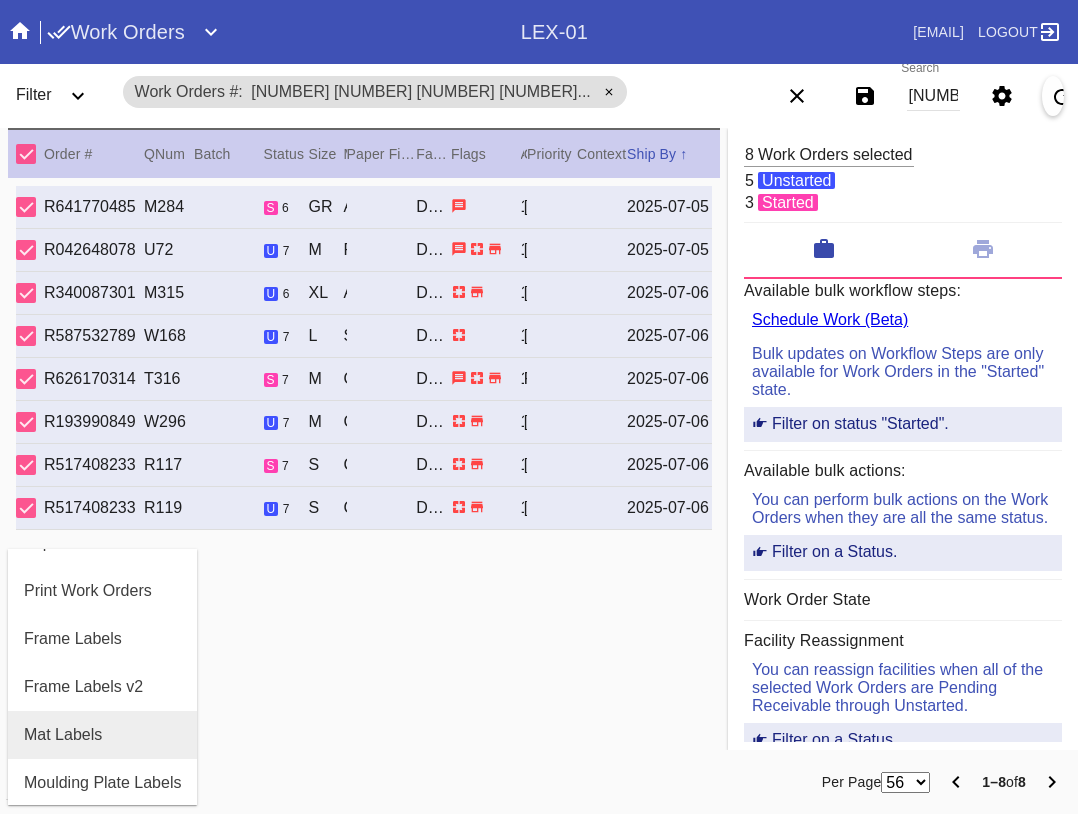scroll, scrollTop: 100, scrollLeft: 0, axis: vertical 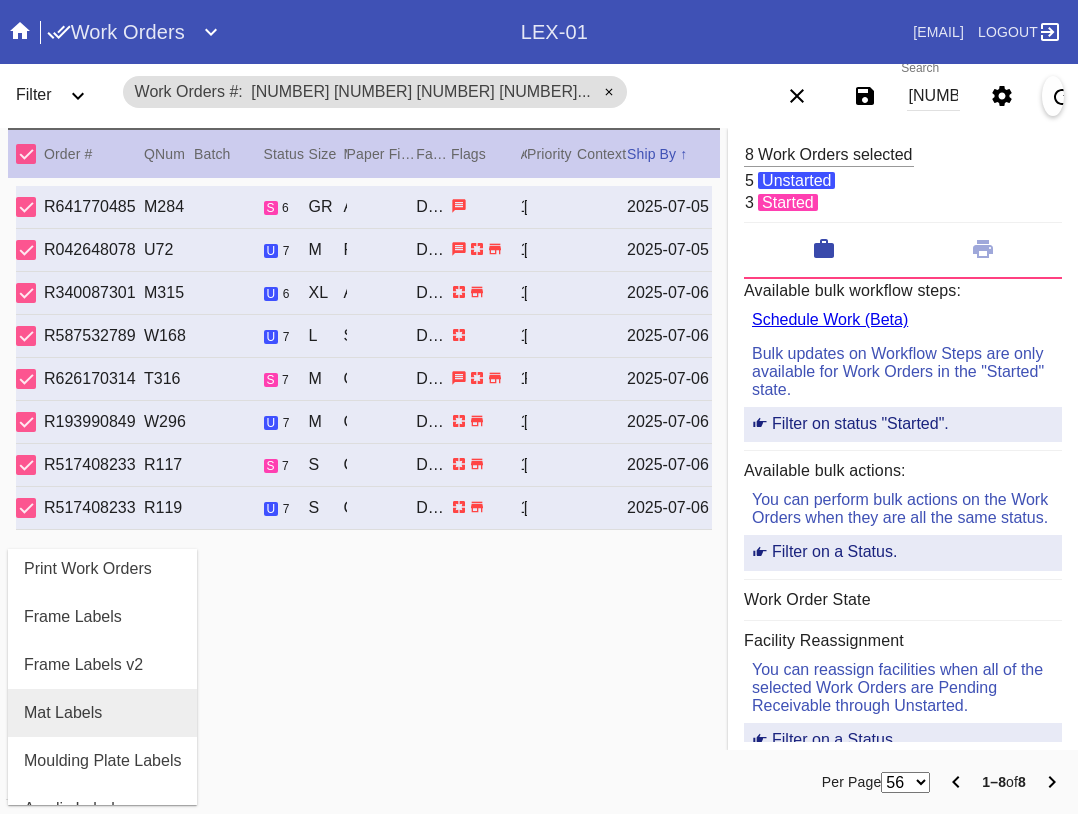 click on "Mat Labels" at bounding box center [102, 713] 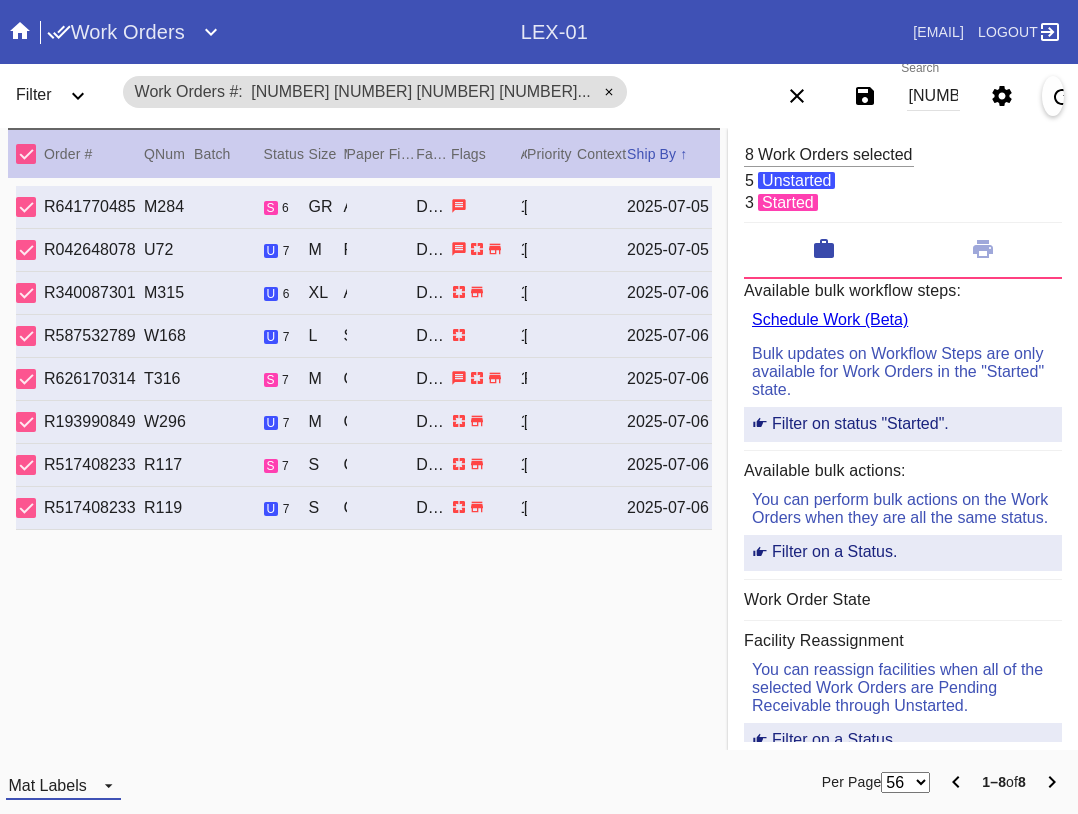 drag, startPoint x: 55, startPoint y: 775, endPoint x: 57, endPoint y: 762, distance: 13.152946 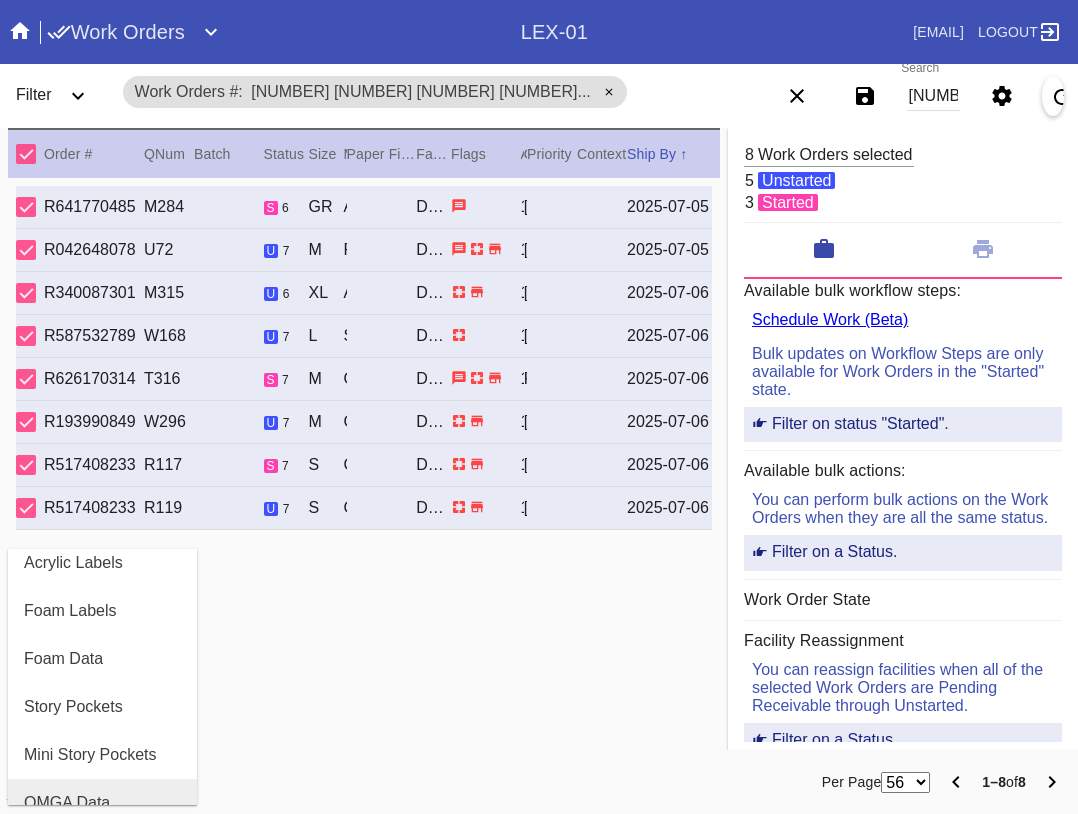 scroll, scrollTop: 464, scrollLeft: 0, axis: vertical 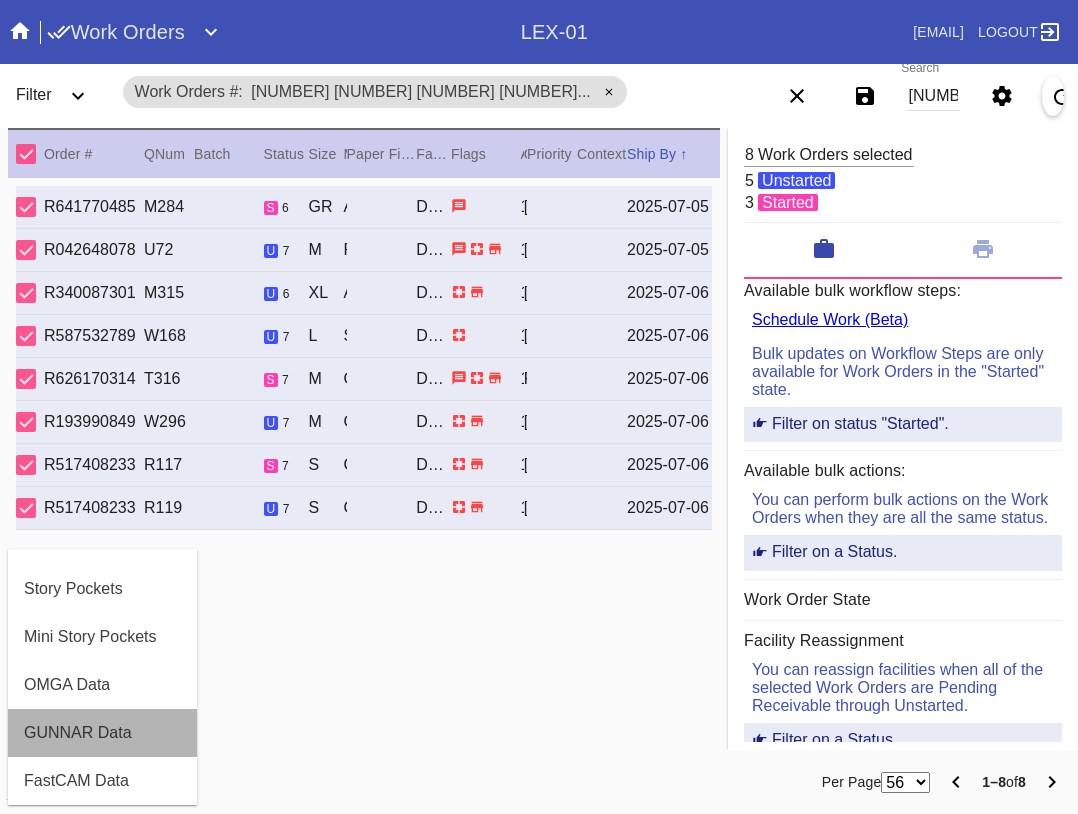 click on "GUNNAR Data" at bounding box center [102, 733] 